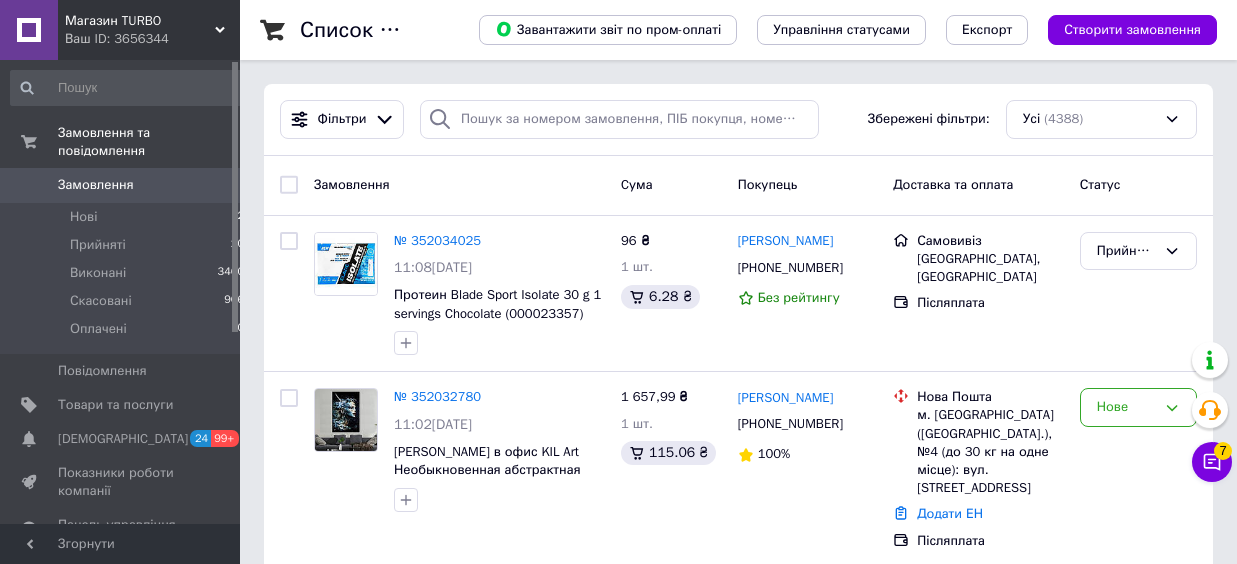 click on "Прийняті" at bounding box center [98, 245] 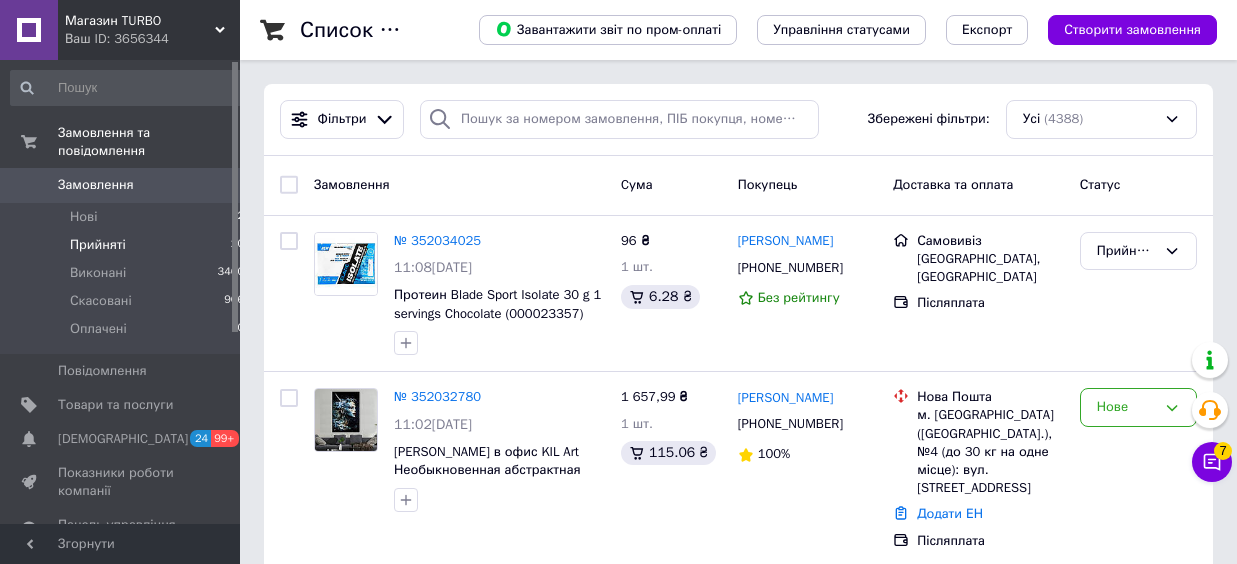 scroll, scrollTop: 0, scrollLeft: 0, axis: both 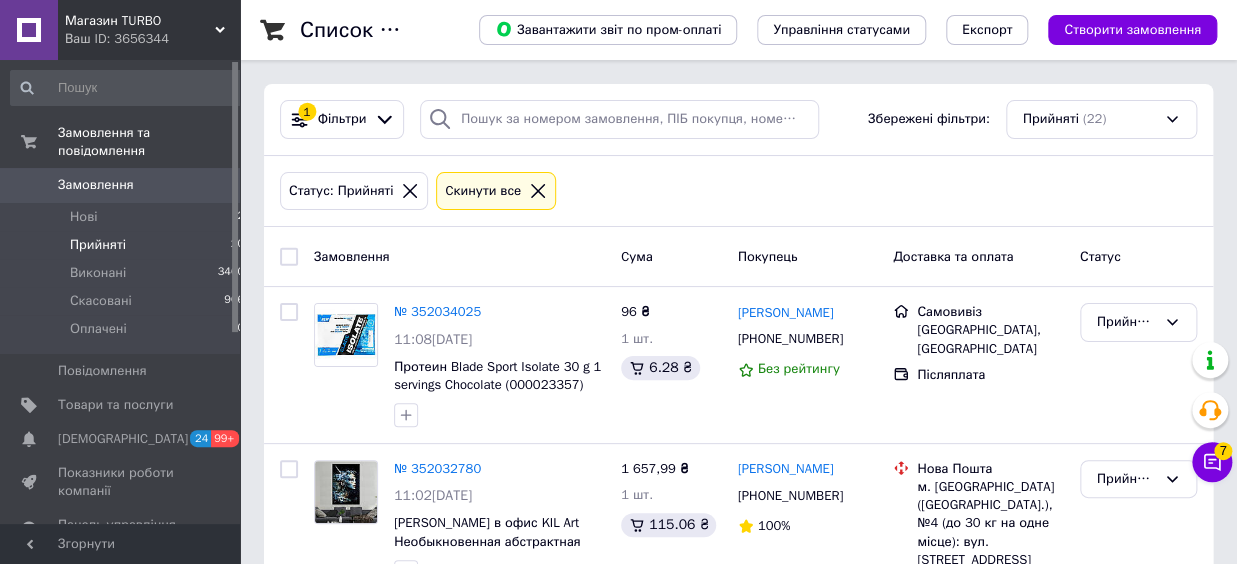 click on "Замовлення" at bounding box center [96, 185] 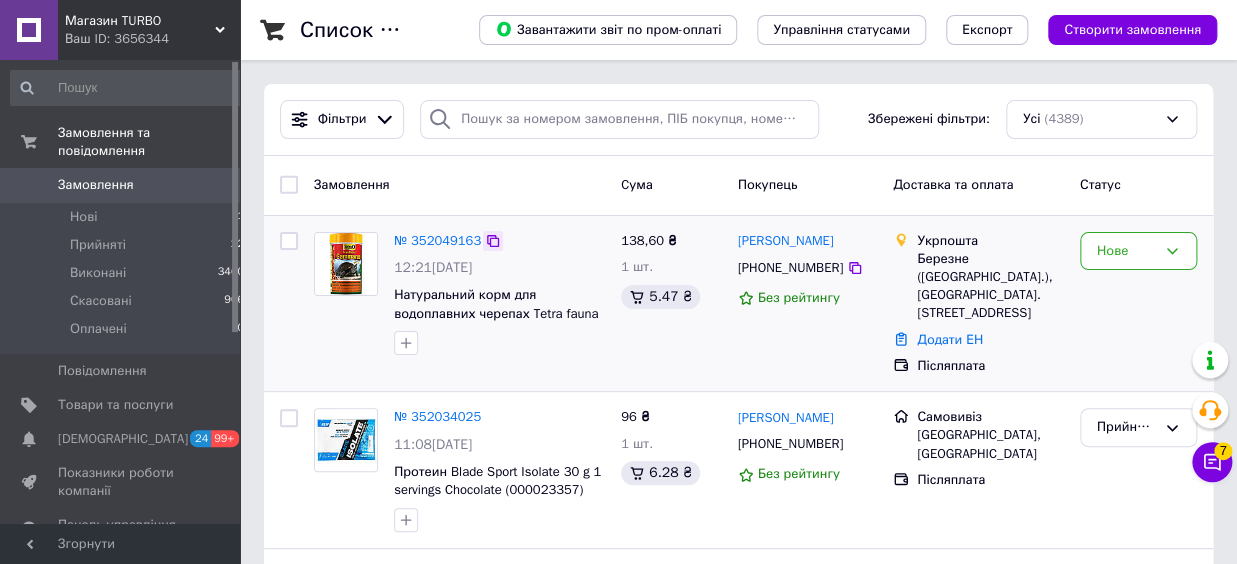 click 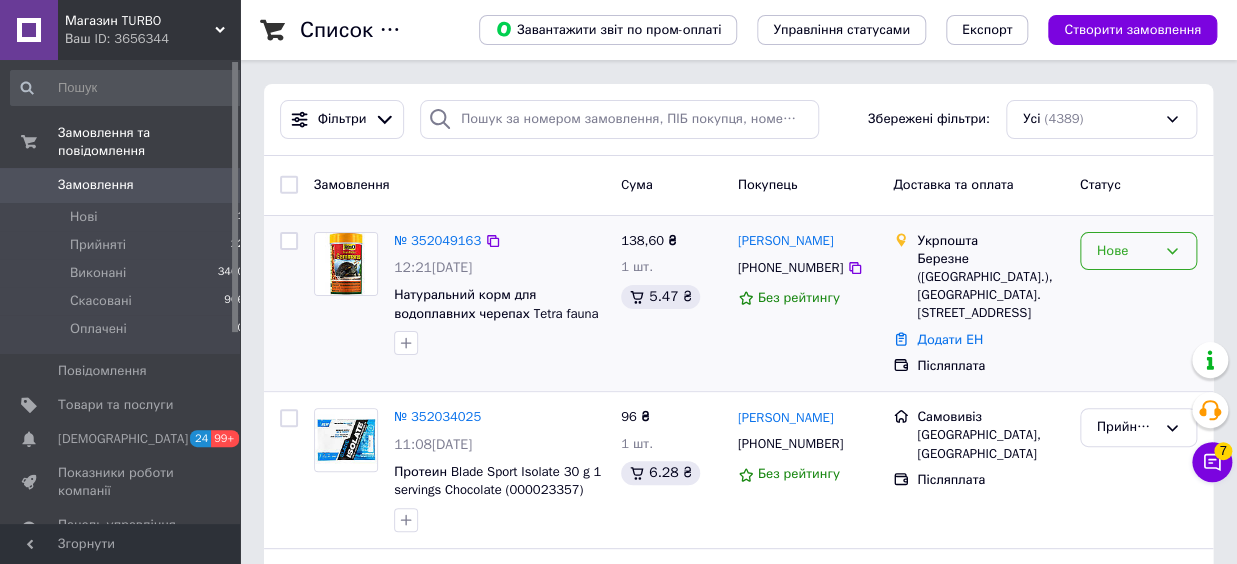 click on "Нове" at bounding box center [1126, 251] 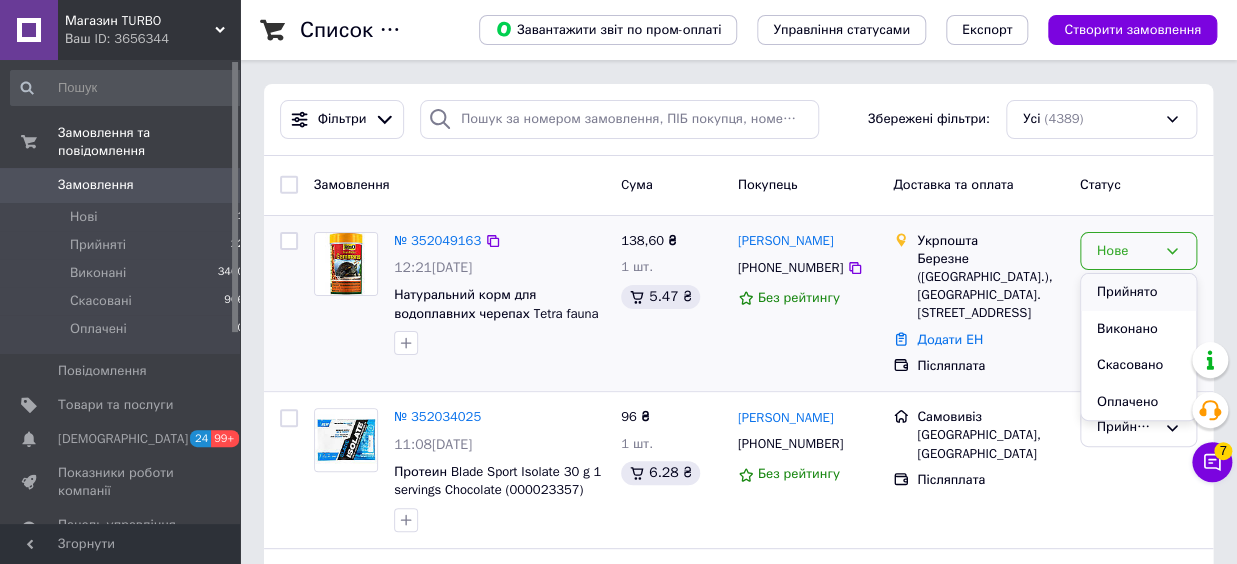 click on "Прийнято" at bounding box center [1138, 292] 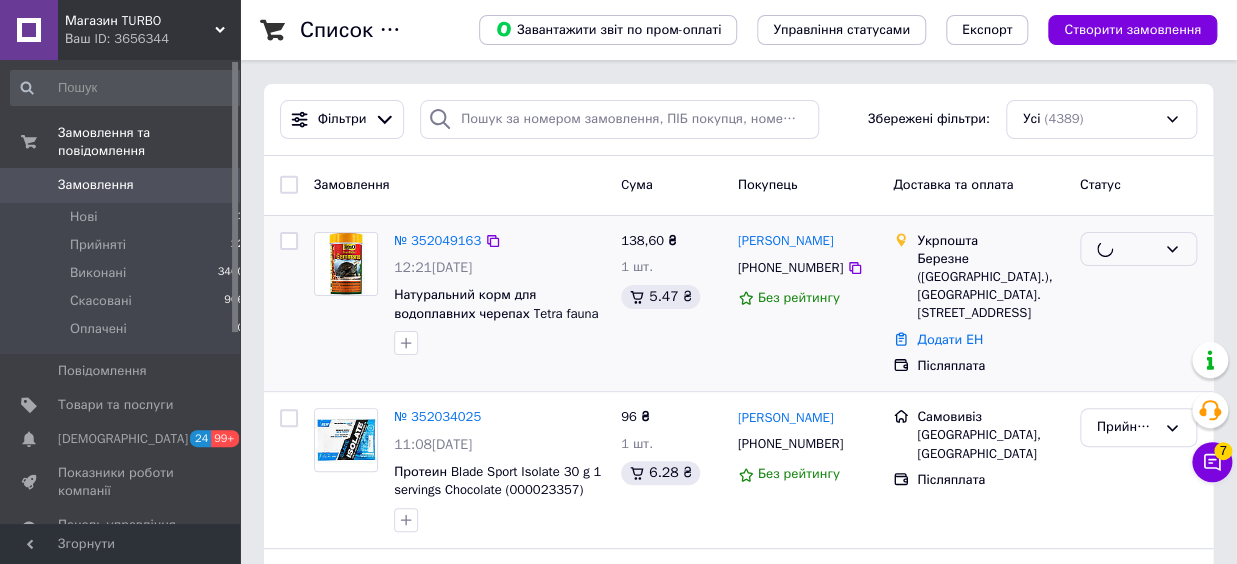 click at bounding box center (1138, 304) 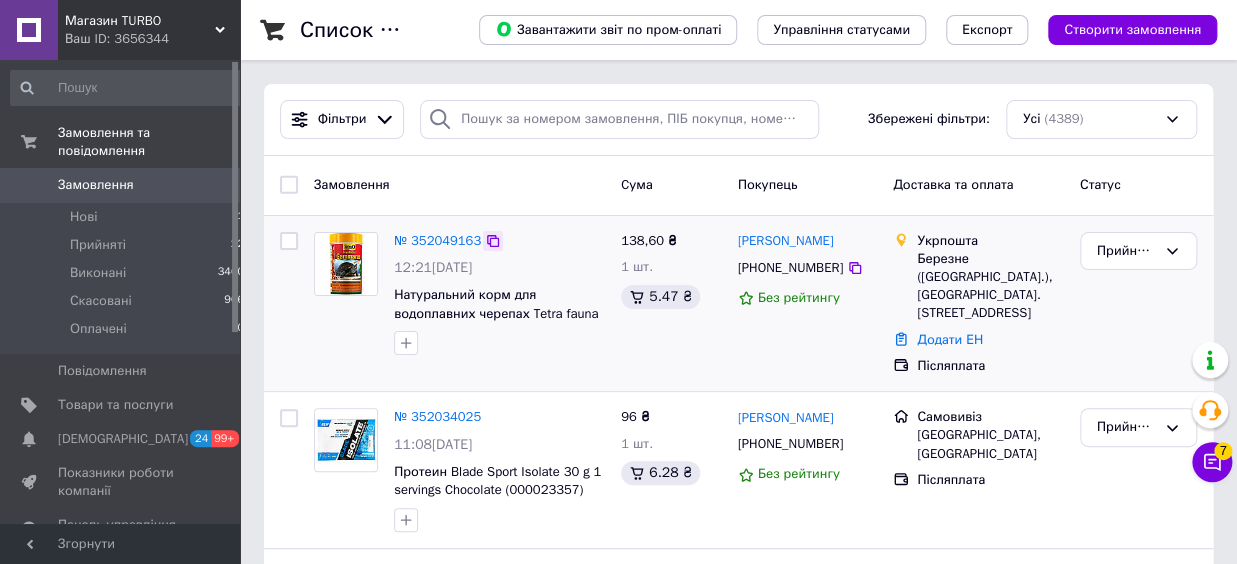 click 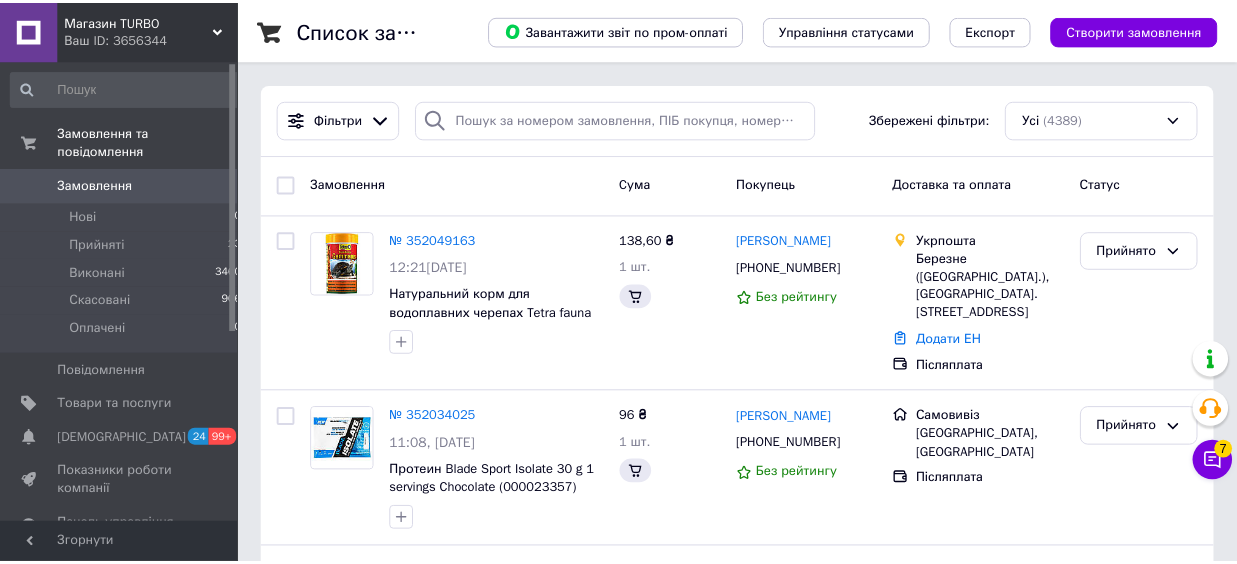 scroll, scrollTop: 0, scrollLeft: 0, axis: both 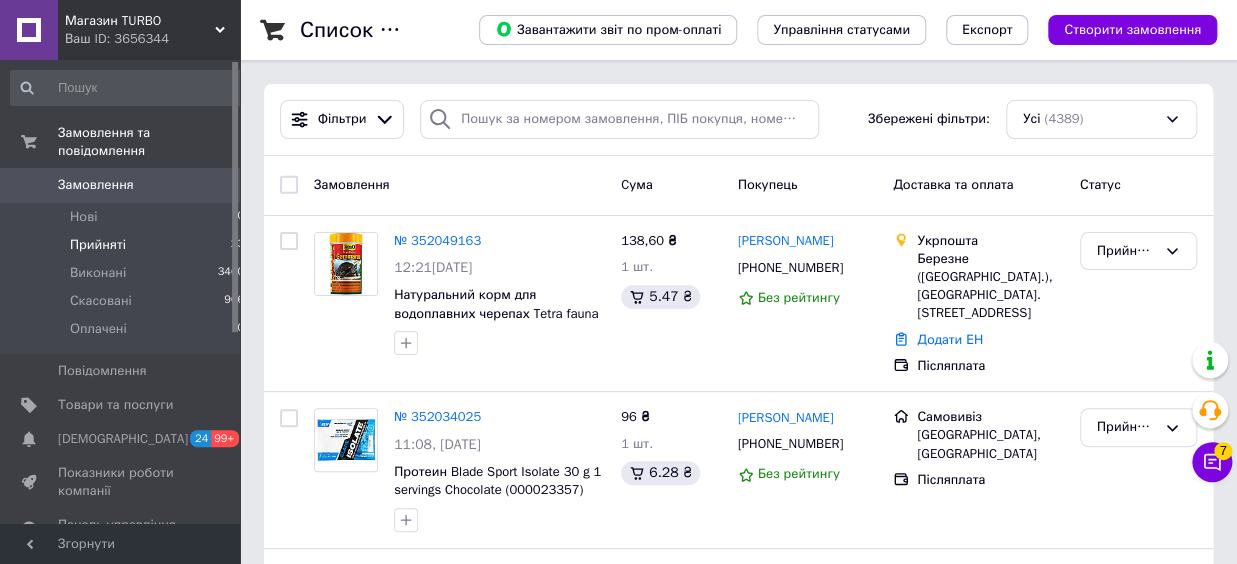 click on "Прийняті" at bounding box center [98, 245] 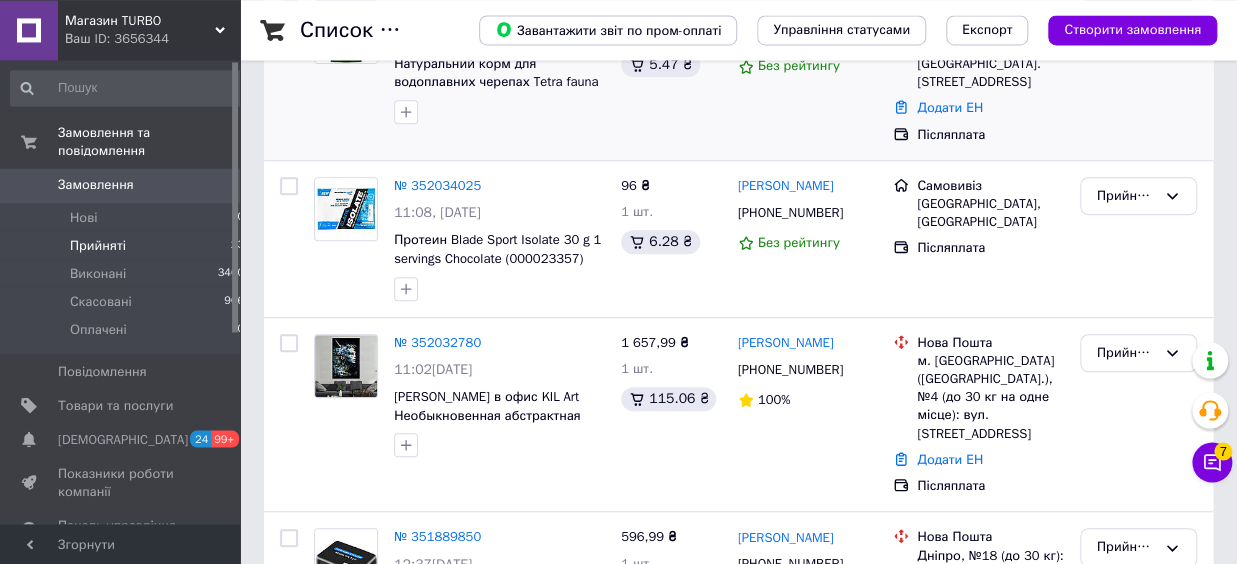 scroll, scrollTop: 330, scrollLeft: 0, axis: vertical 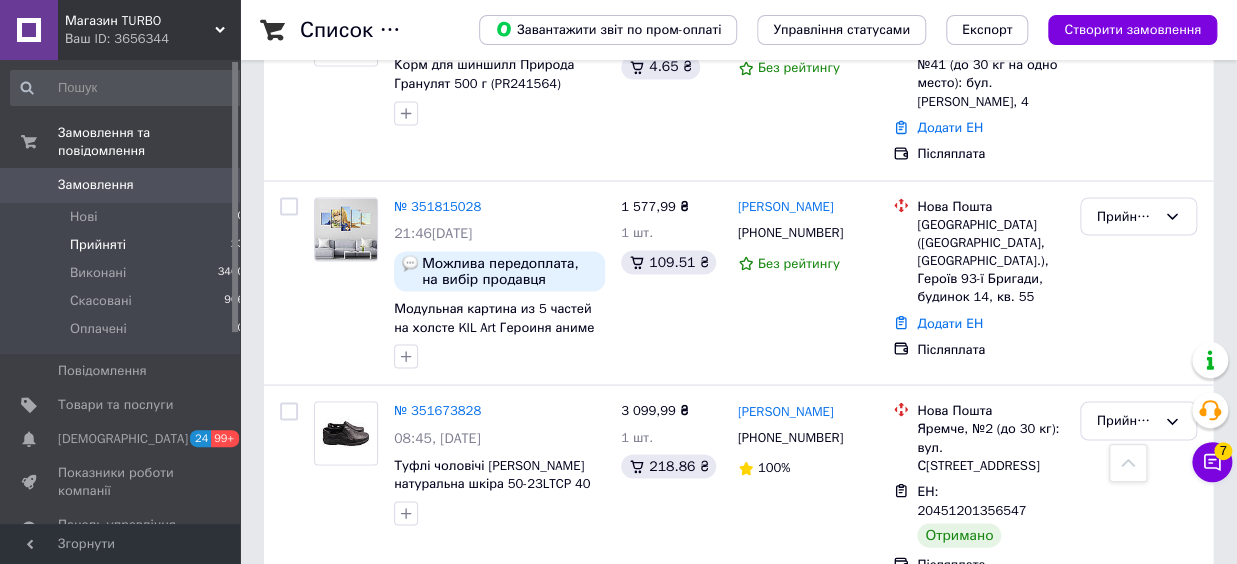 click on "Замовлення" at bounding box center (96, 185) 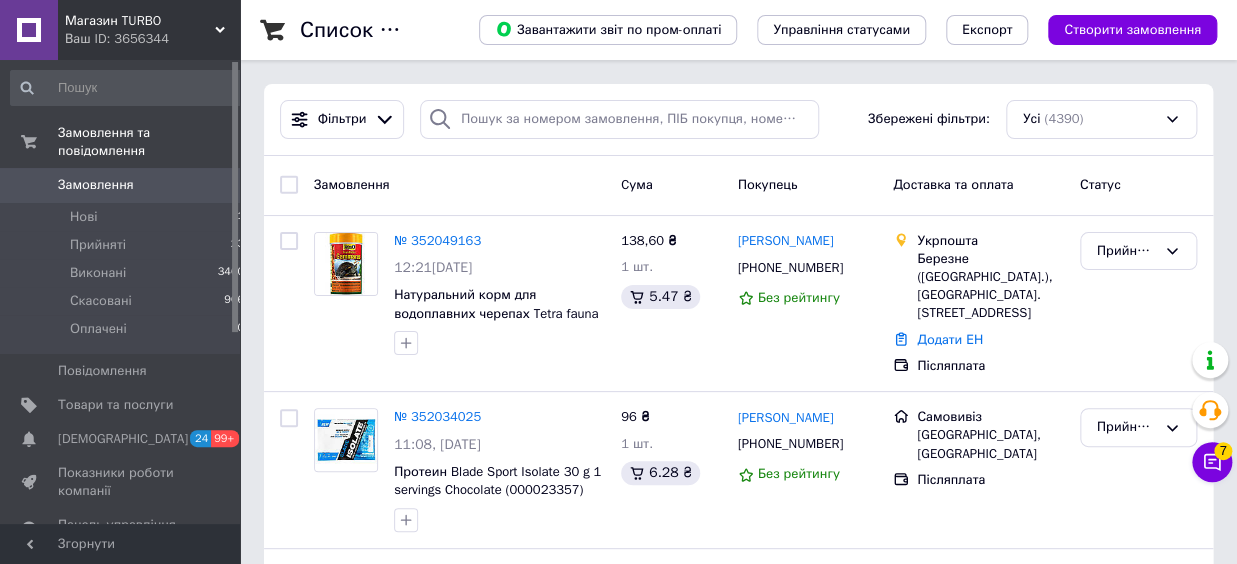 click on "Замовлення" at bounding box center (96, 185) 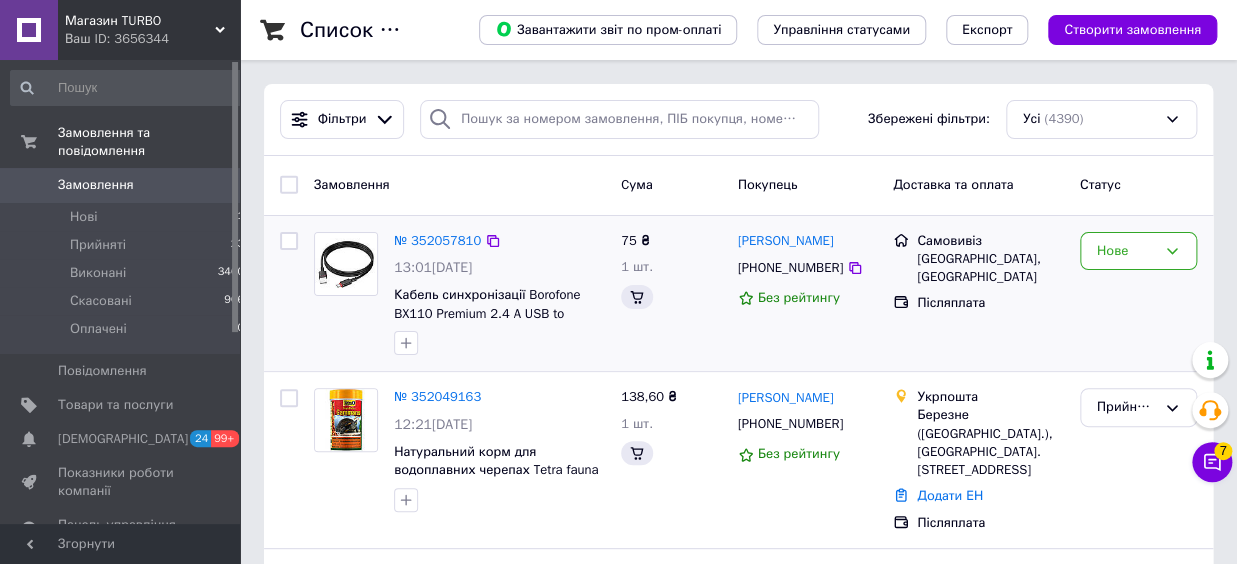 click on "Нове" at bounding box center (1138, 294) 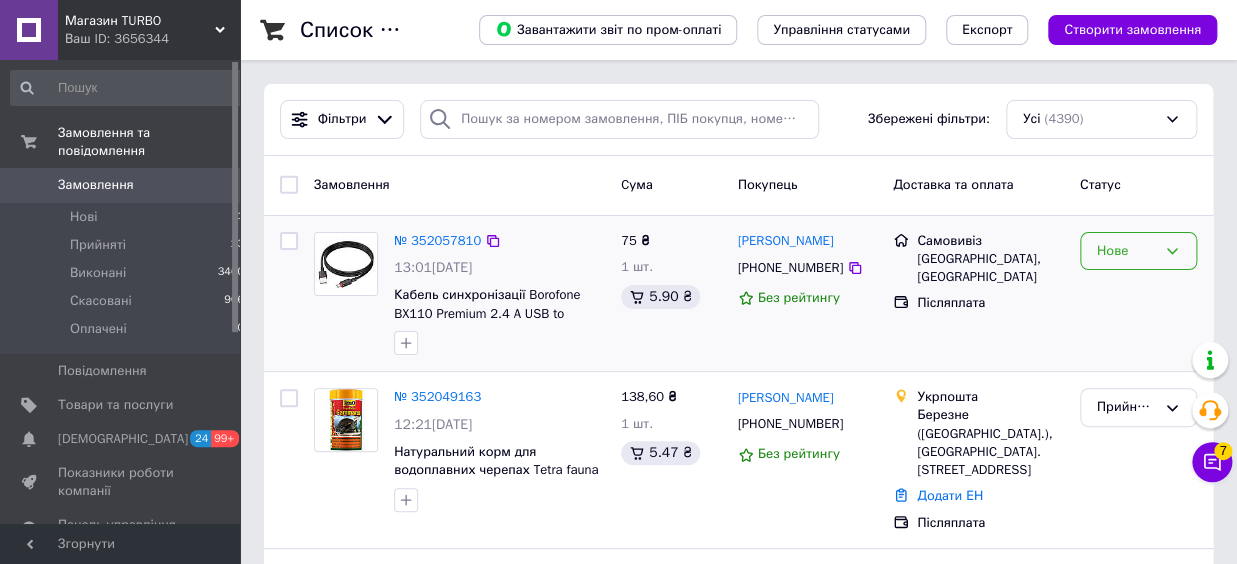 click on "Нове" at bounding box center (1126, 251) 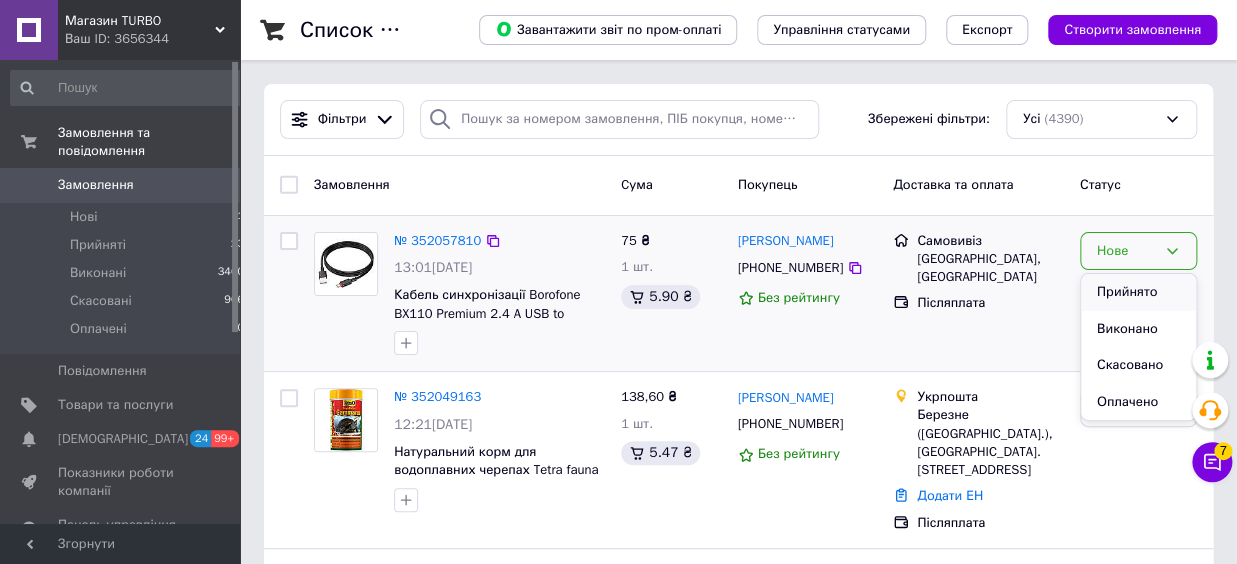 click on "Прийнято" at bounding box center [1138, 292] 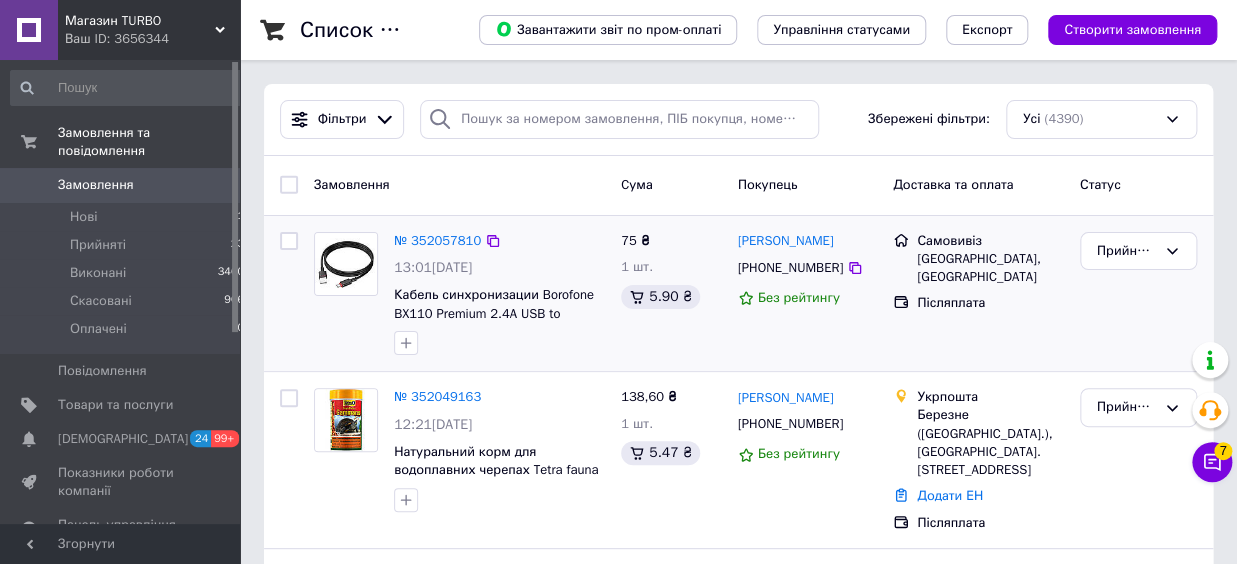 click on "Самовивіз Київ, Київ Післяплата" at bounding box center [978, 294] 